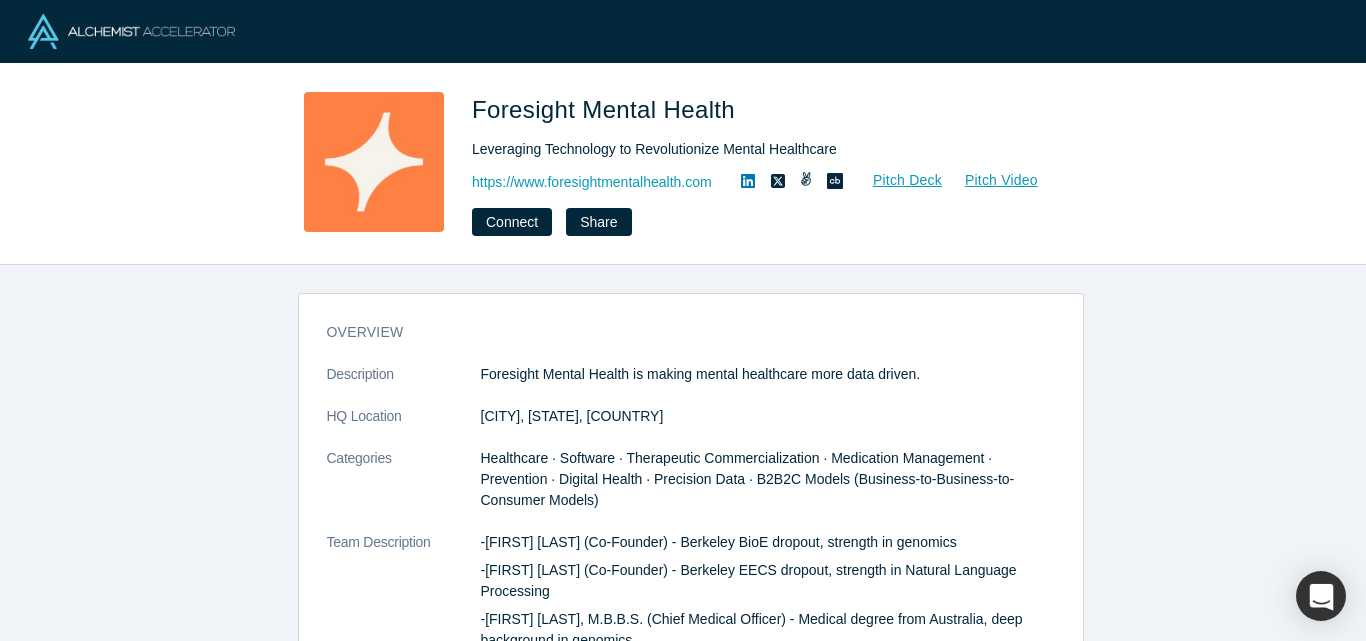scroll, scrollTop: 0, scrollLeft: 0, axis: both 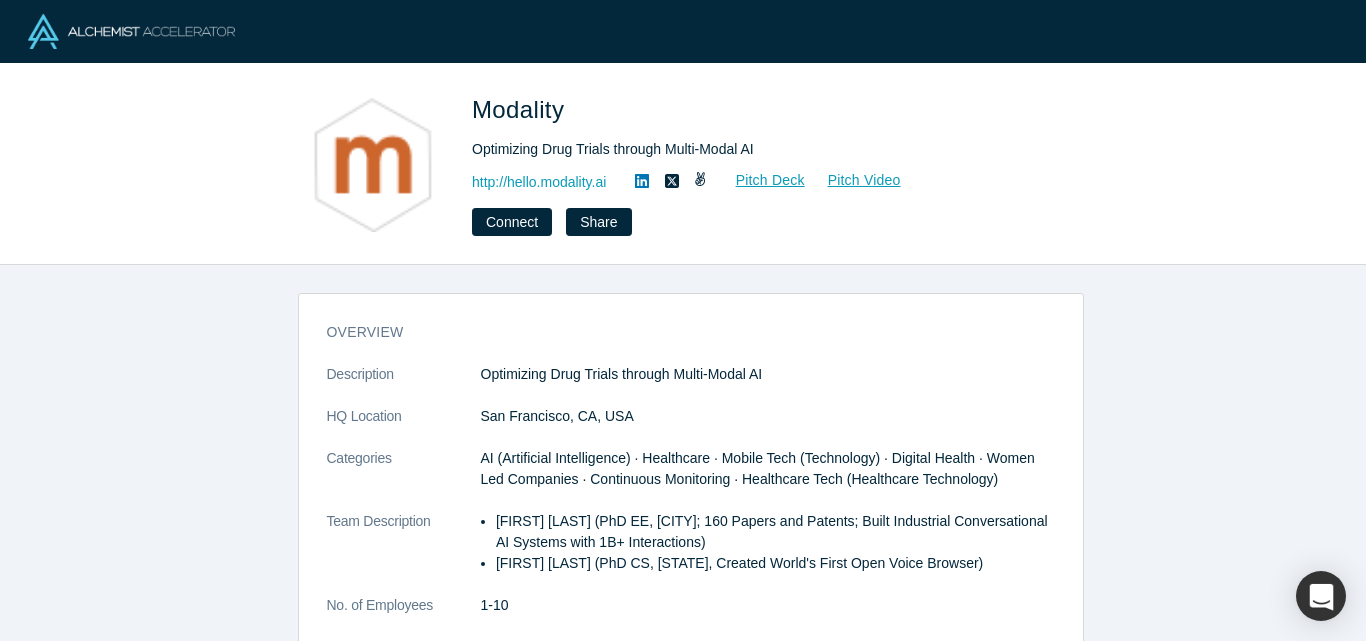 click 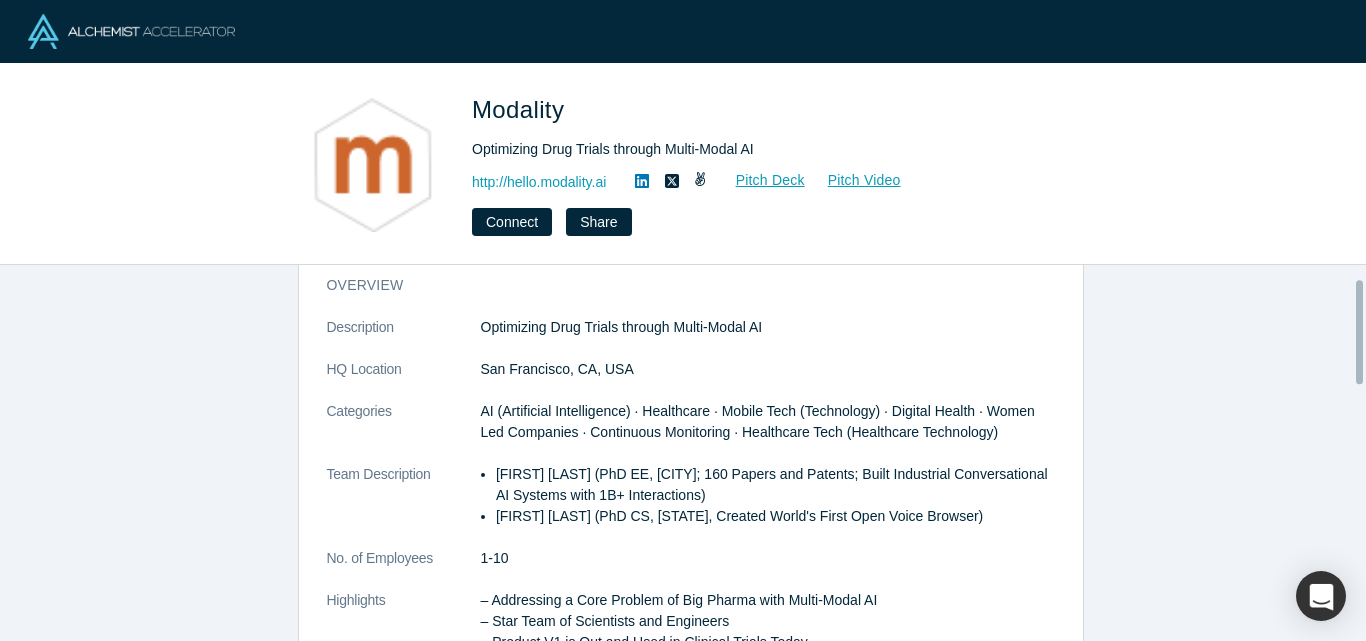 scroll, scrollTop: 48, scrollLeft: 0, axis: vertical 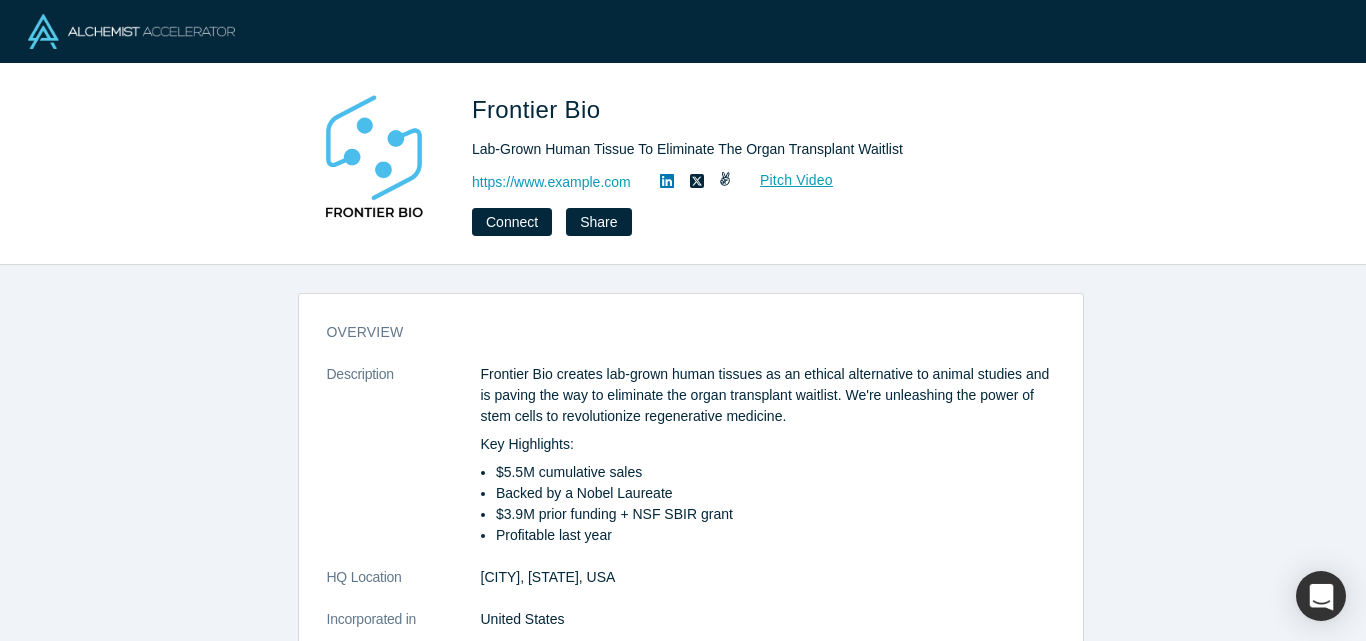 click 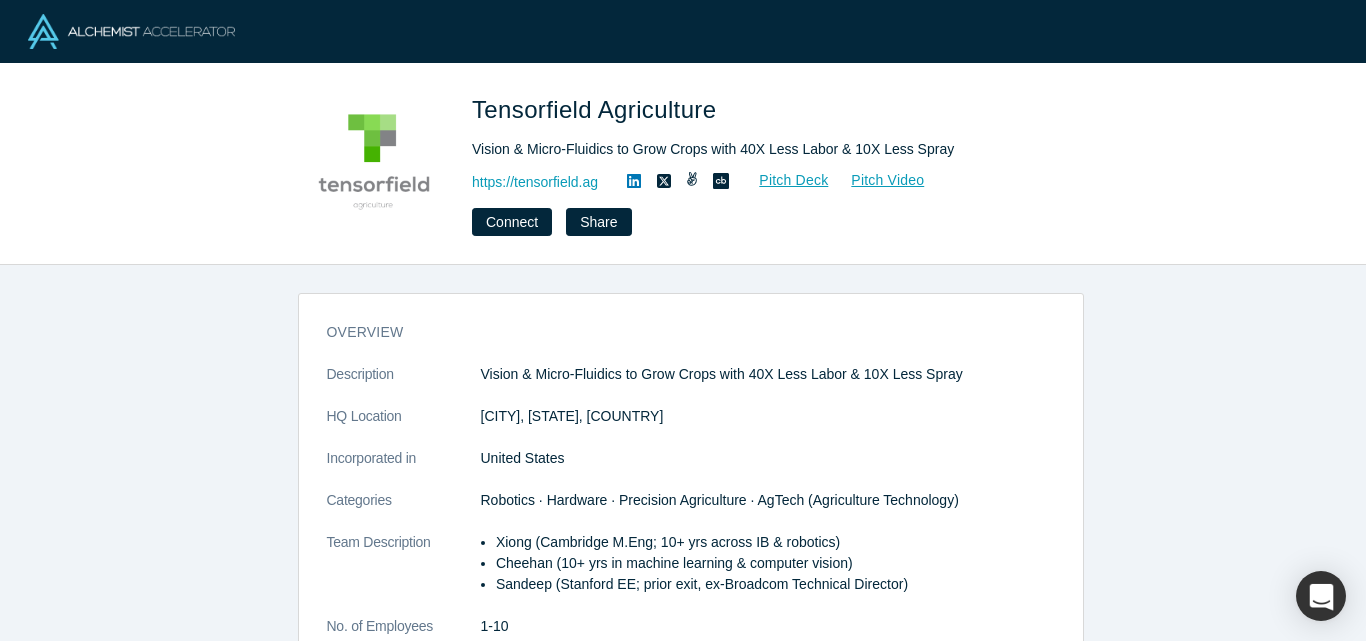 scroll, scrollTop: 0, scrollLeft: 0, axis: both 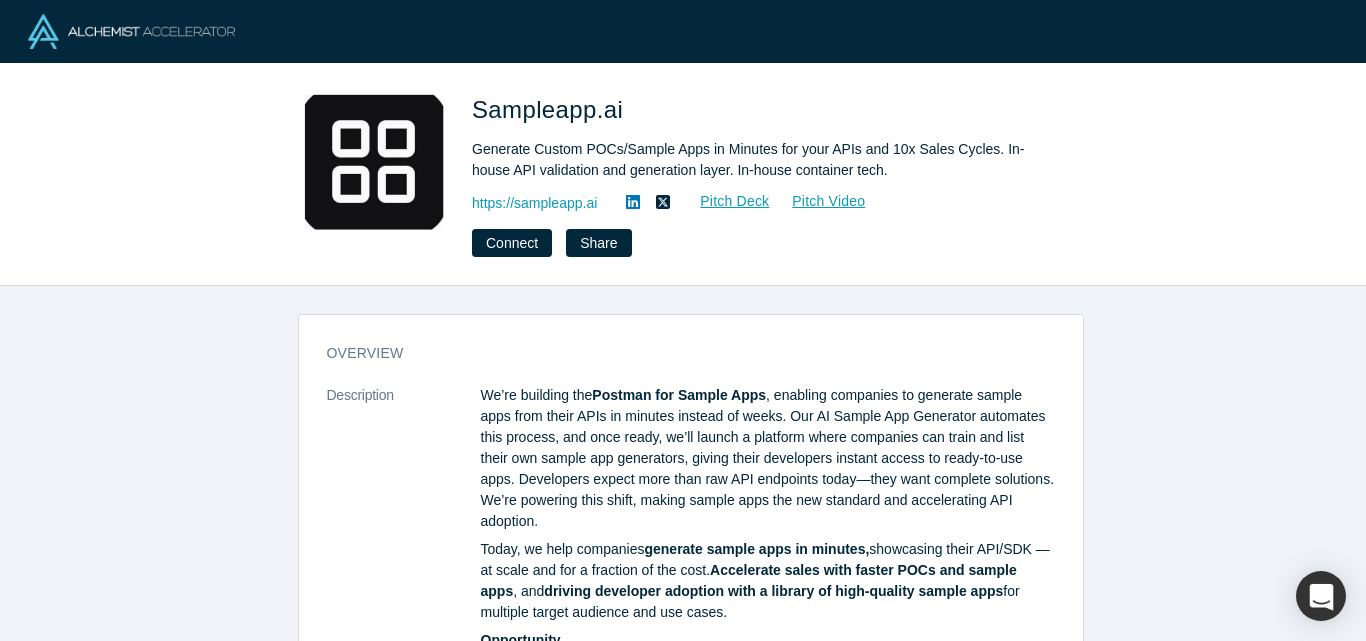 click 